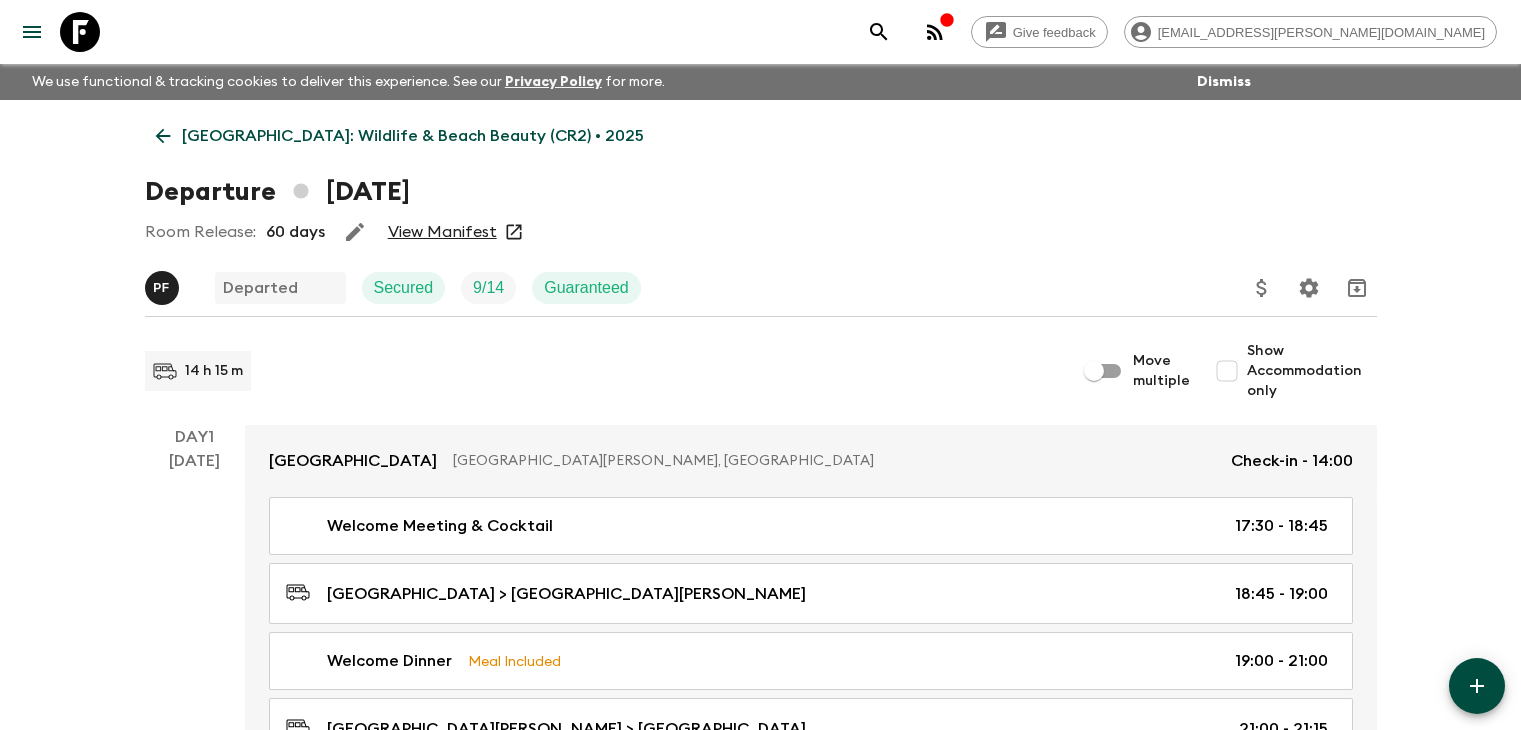scroll, scrollTop: 0, scrollLeft: 0, axis: both 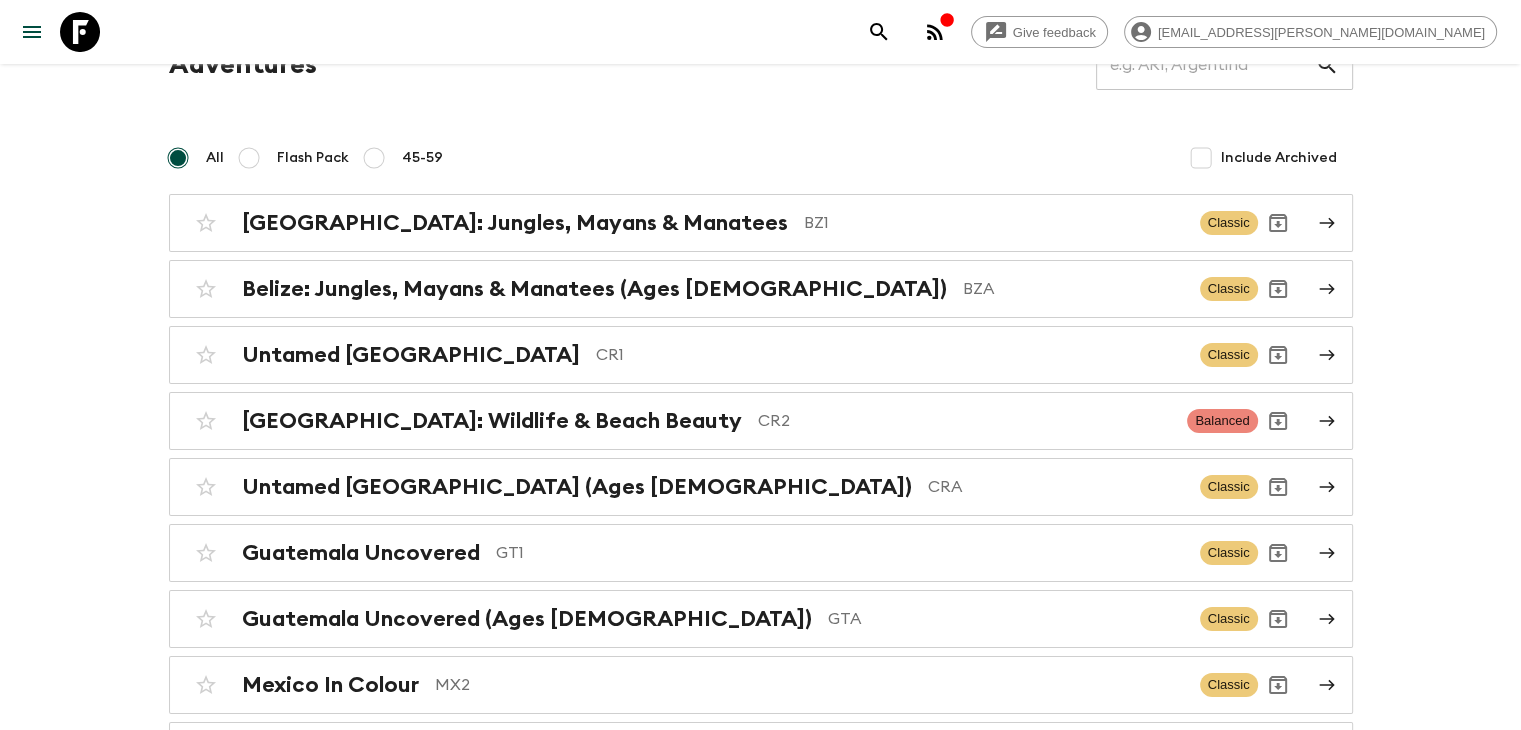 click on "45-59" at bounding box center (422, 158) 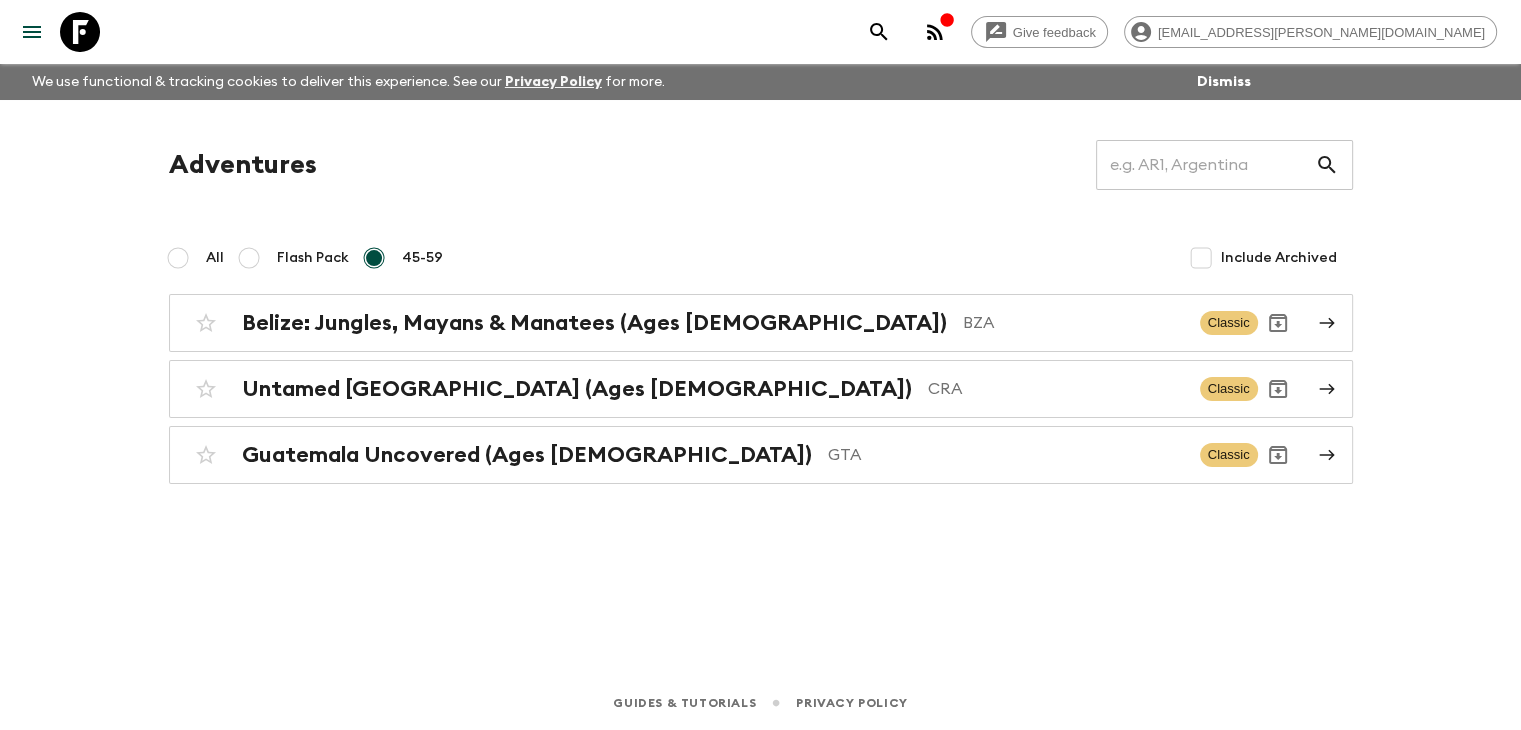 scroll, scrollTop: 0, scrollLeft: 0, axis: both 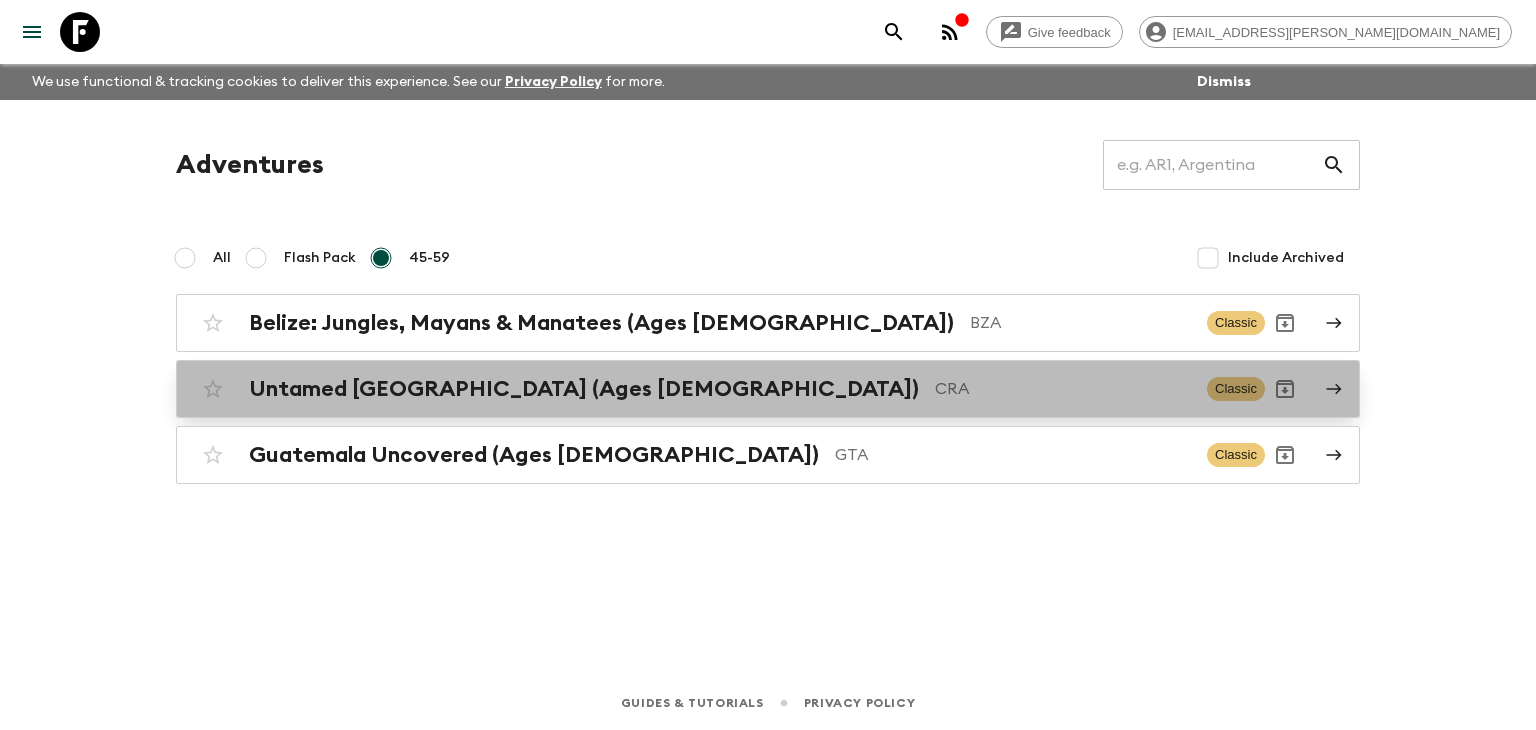 click on "Untamed [GEOGRAPHIC_DATA] (Ages [DEMOGRAPHIC_DATA])" at bounding box center [584, 389] 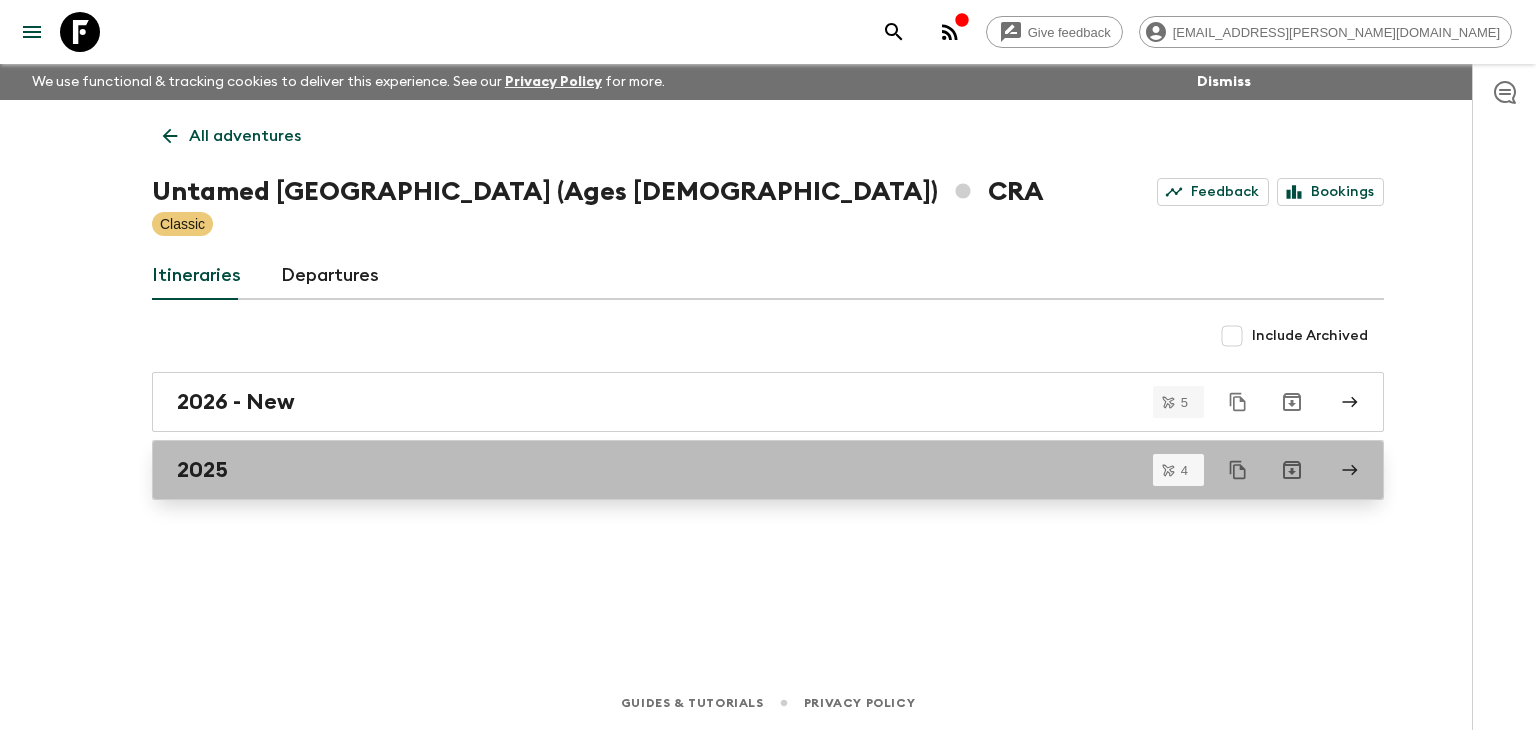 click on "2025" at bounding box center [749, 470] 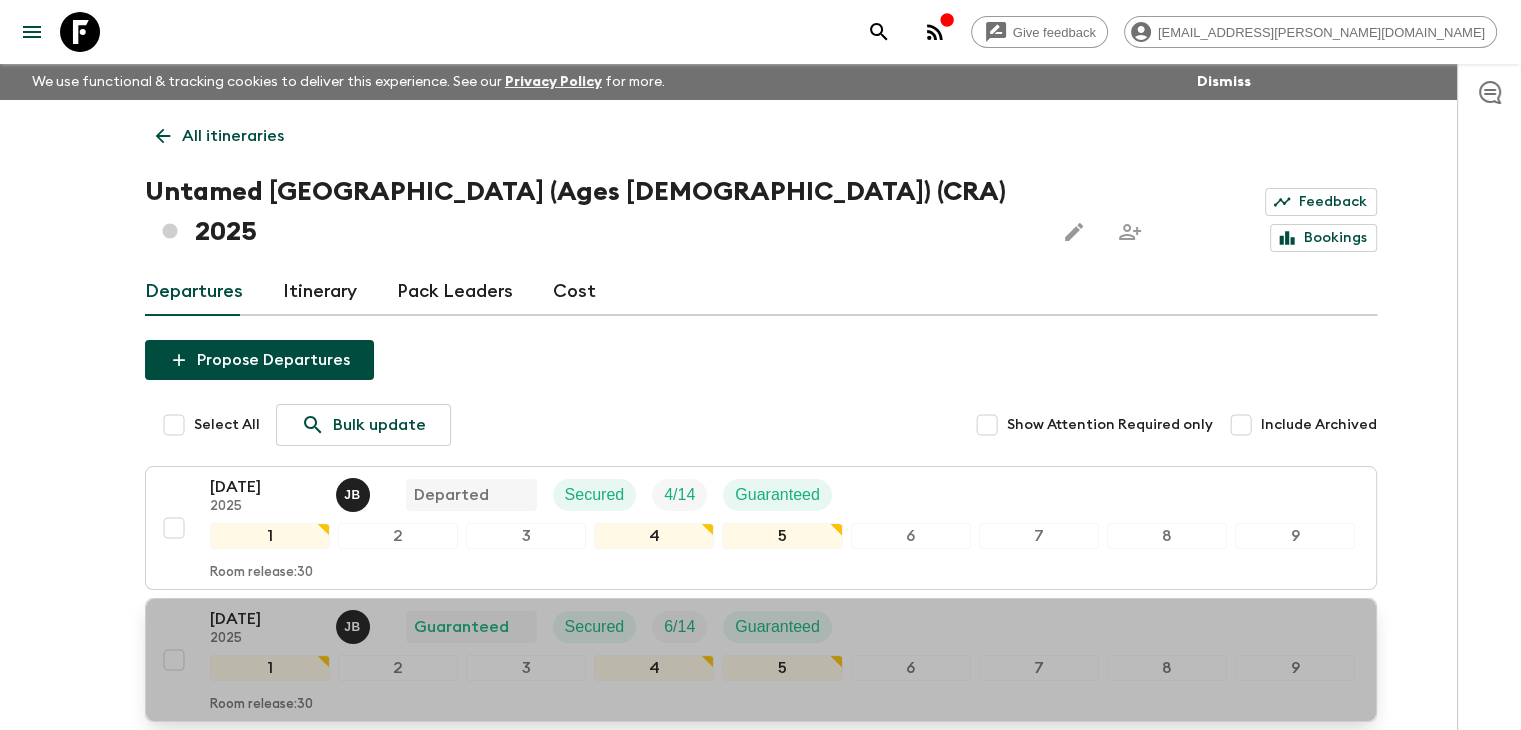 click on "[DATE]" at bounding box center (265, 619) 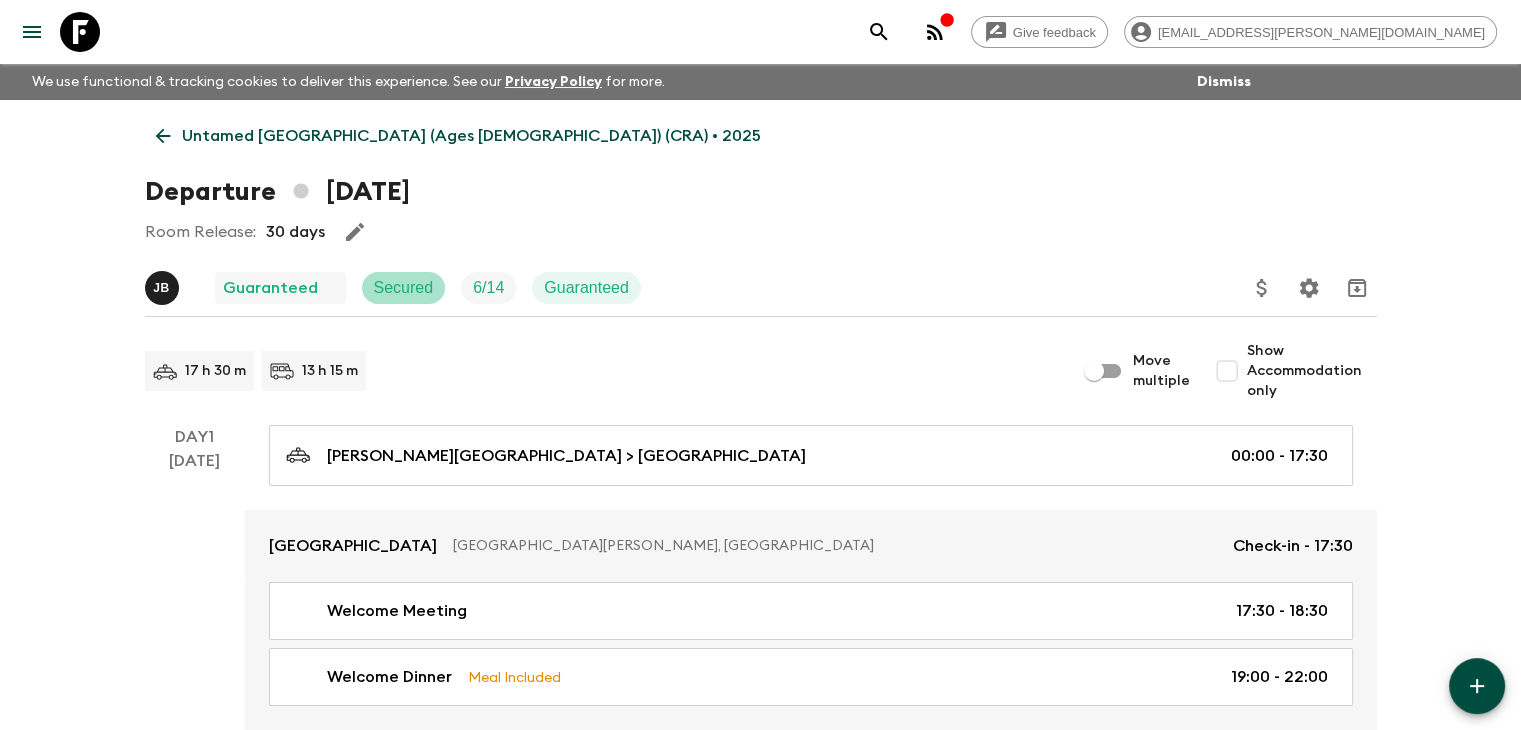 click on "Secured" at bounding box center [404, 288] 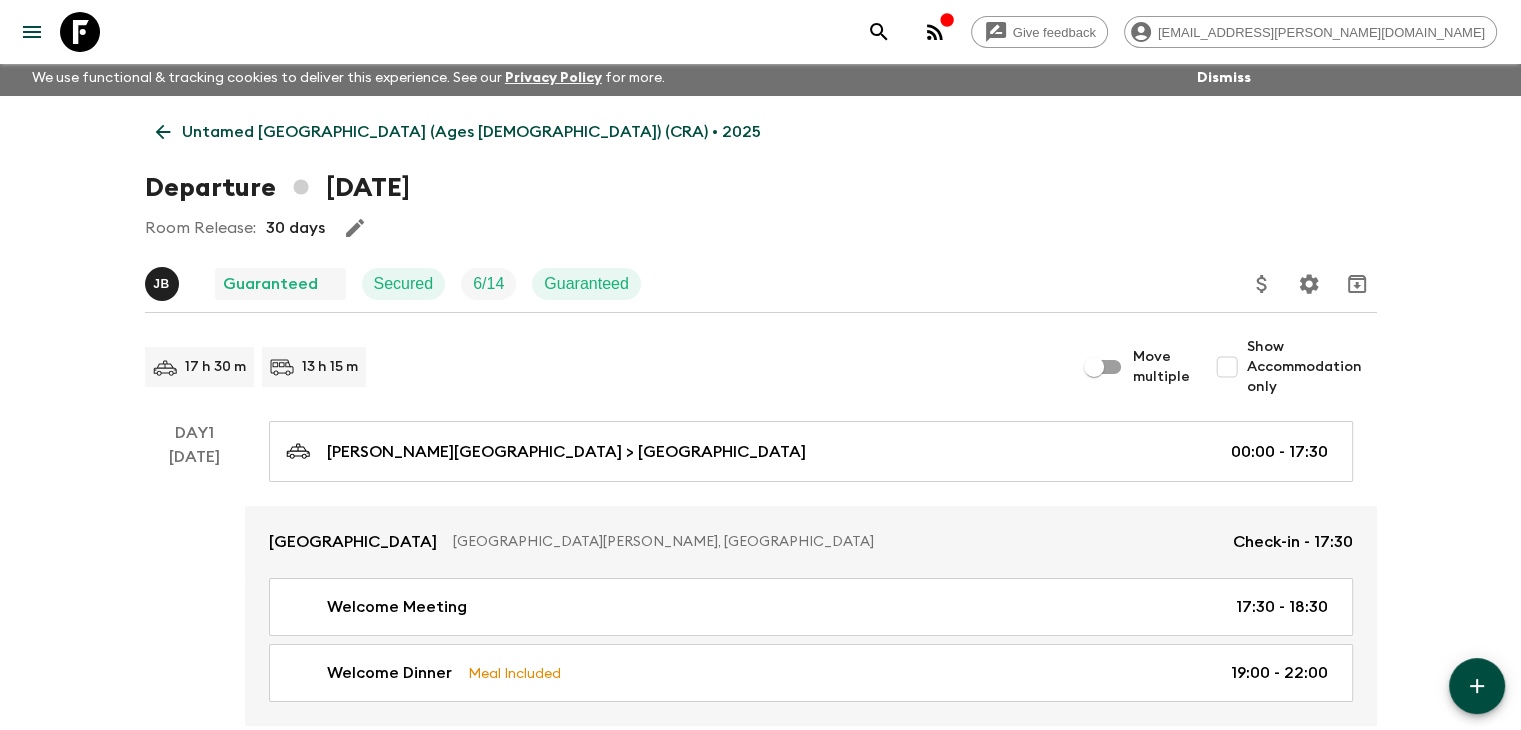 scroll, scrollTop: 0, scrollLeft: 0, axis: both 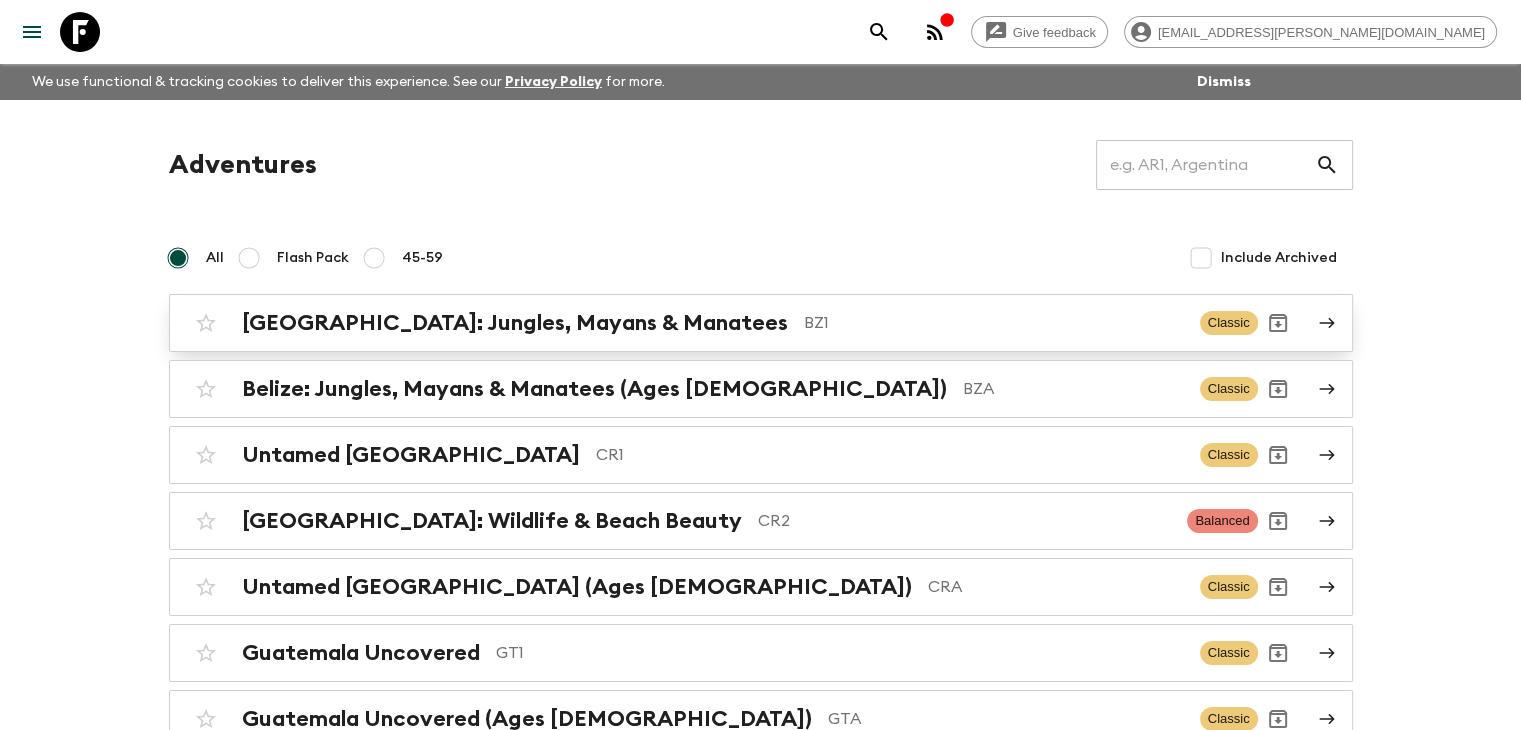click on "[GEOGRAPHIC_DATA]: Jungles, Mayans & Manatees" at bounding box center [515, 323] 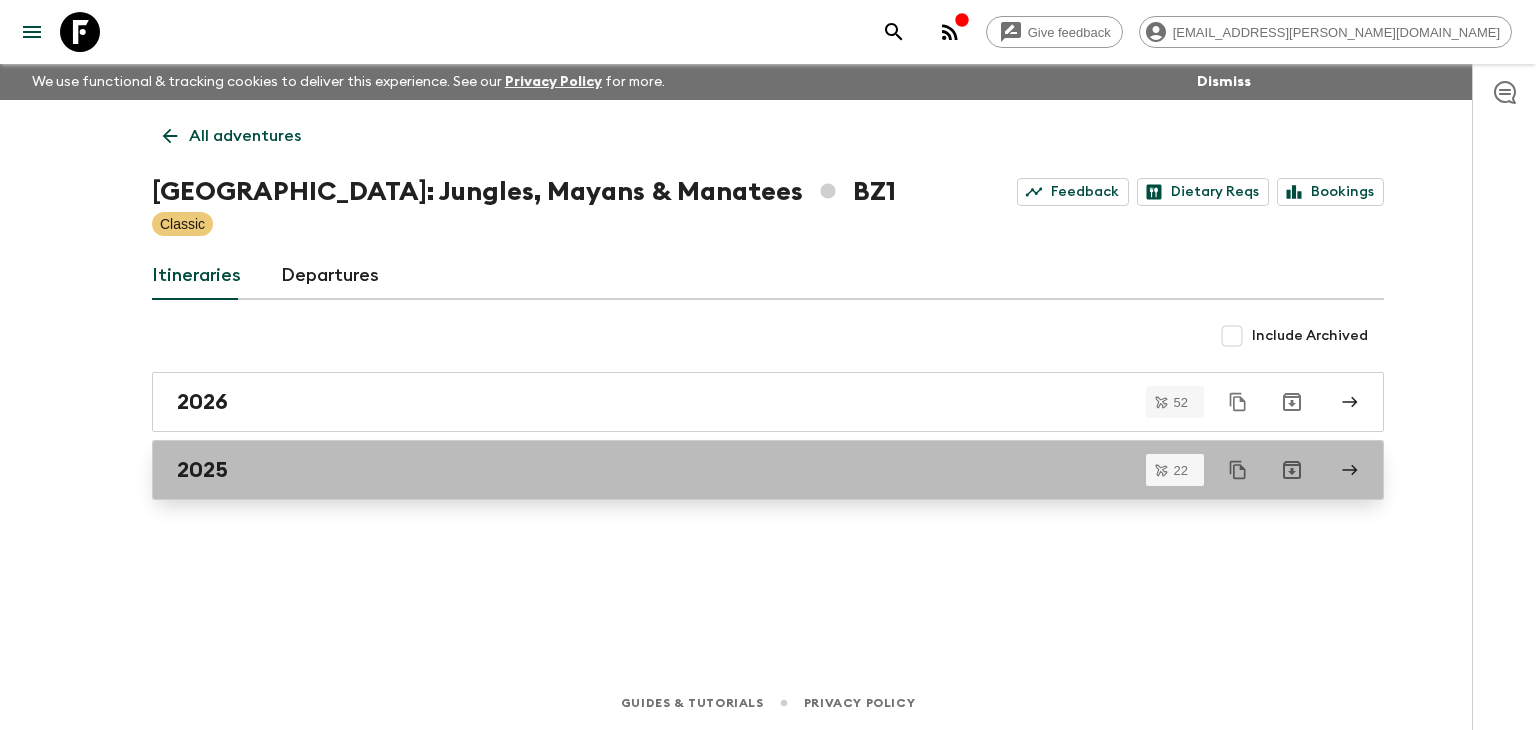click on "2025" at bounding box center [202, 470] 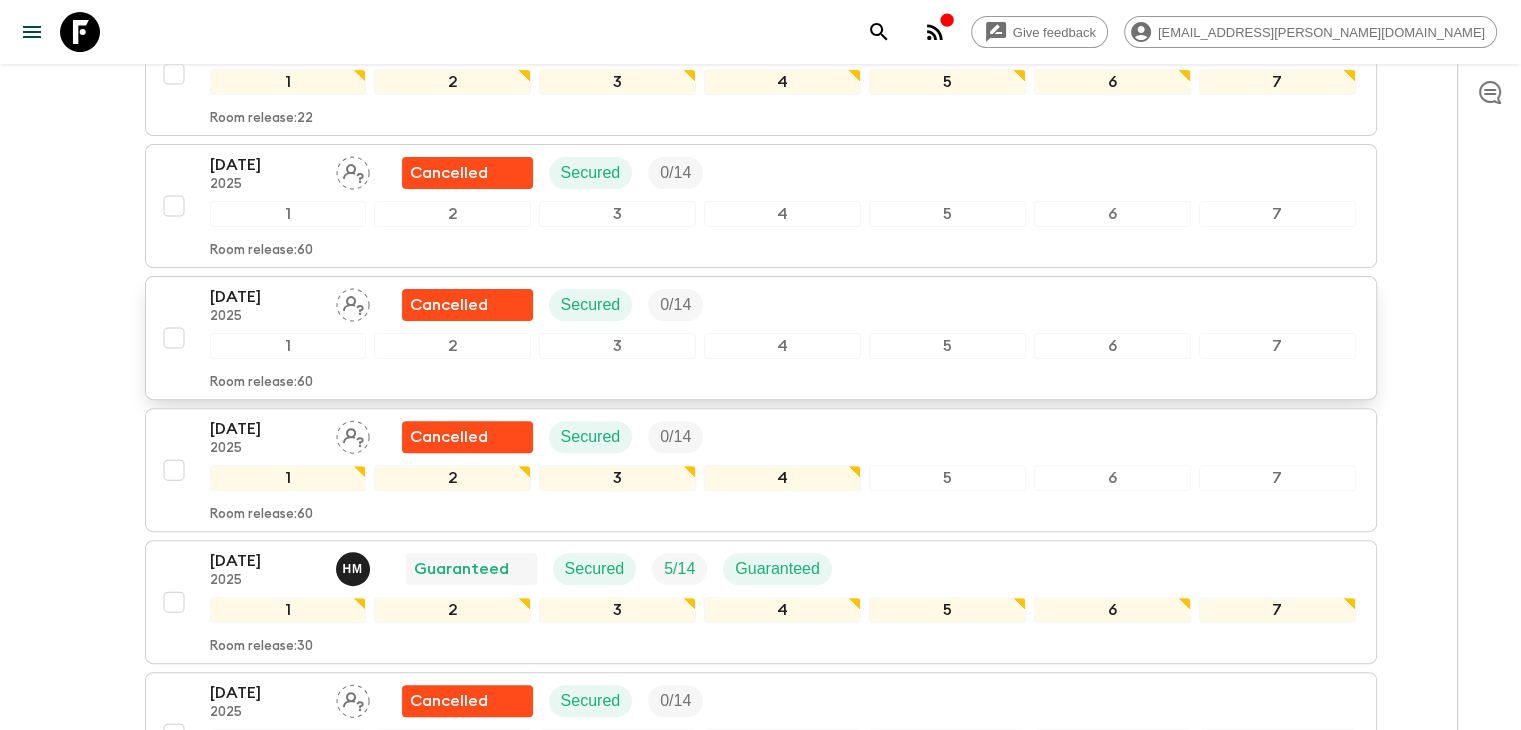 scroll, scrollTop: 600, scrollLeft: 0, axis: vertical 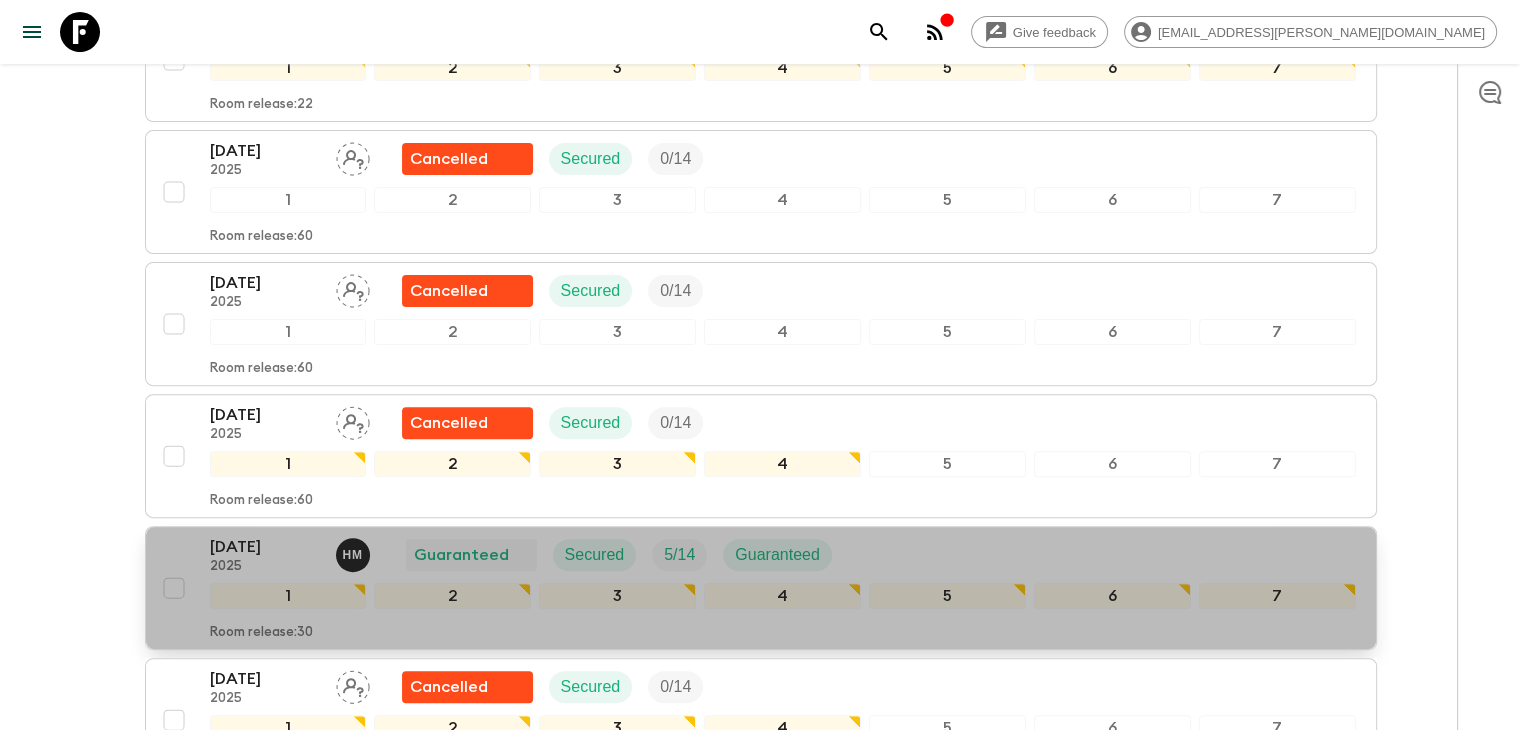 click on "[DATE]" at bounding box center (265, 547) 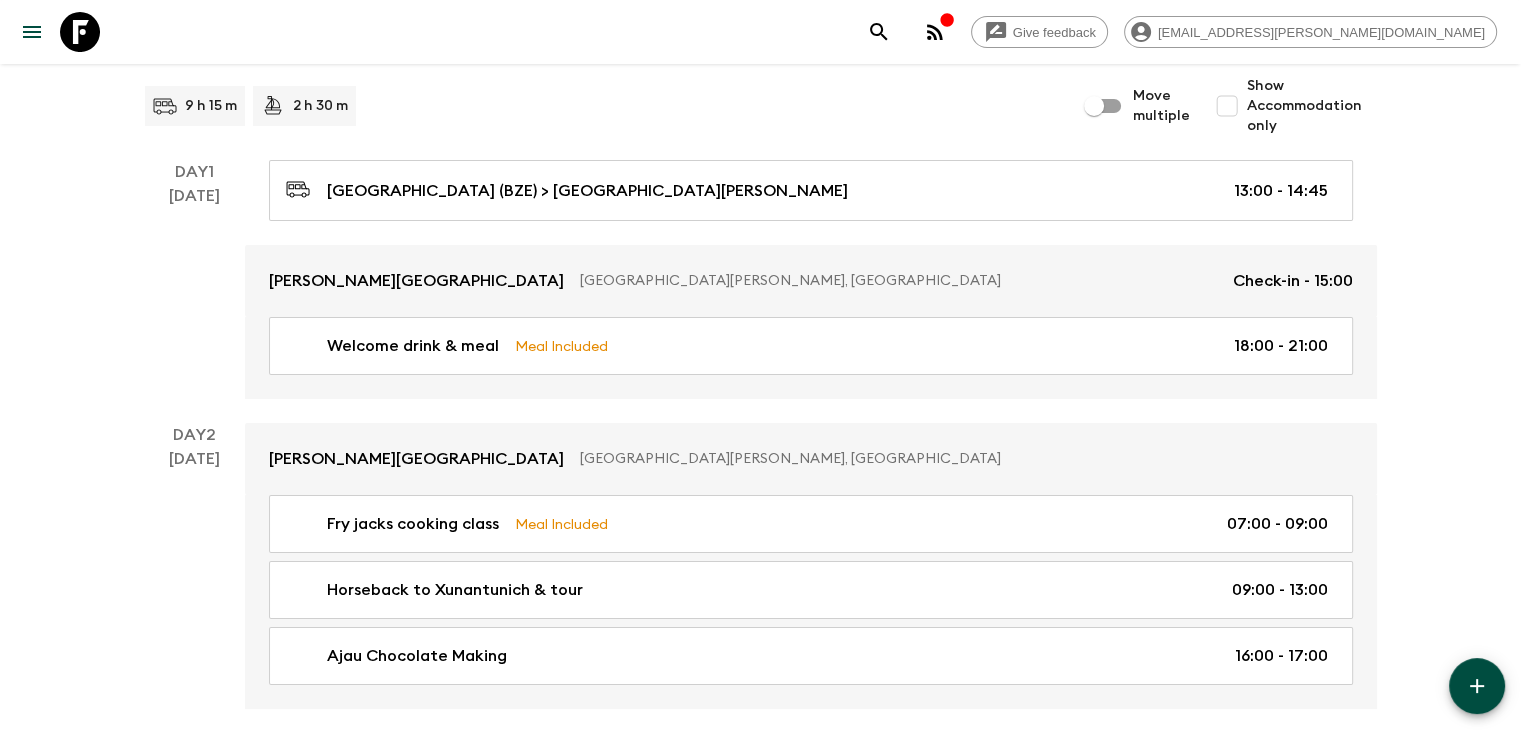 scroll, scrollTop: 0, scrollLeft: 0, axis: both 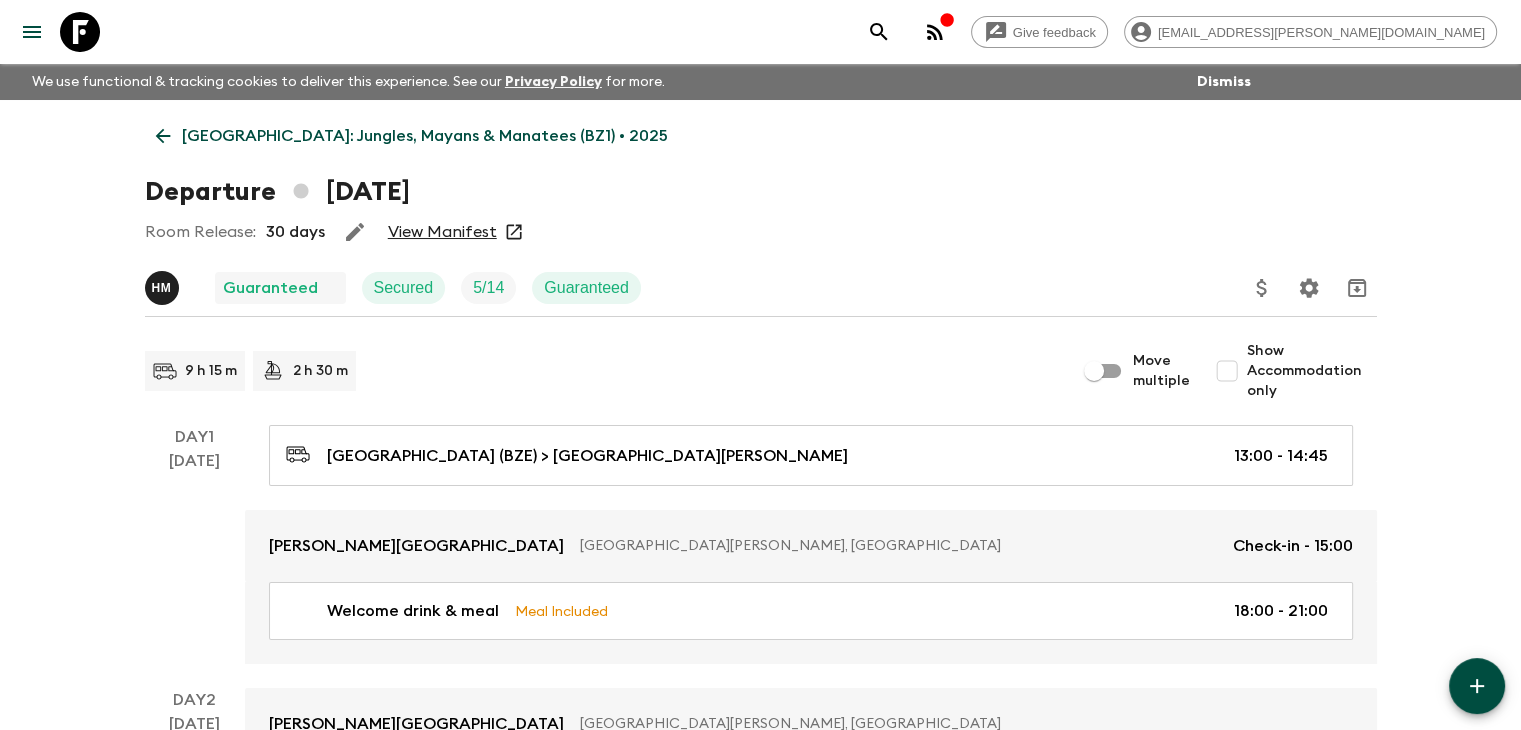 click on "View Manifest" at bounding box center [442, 232] 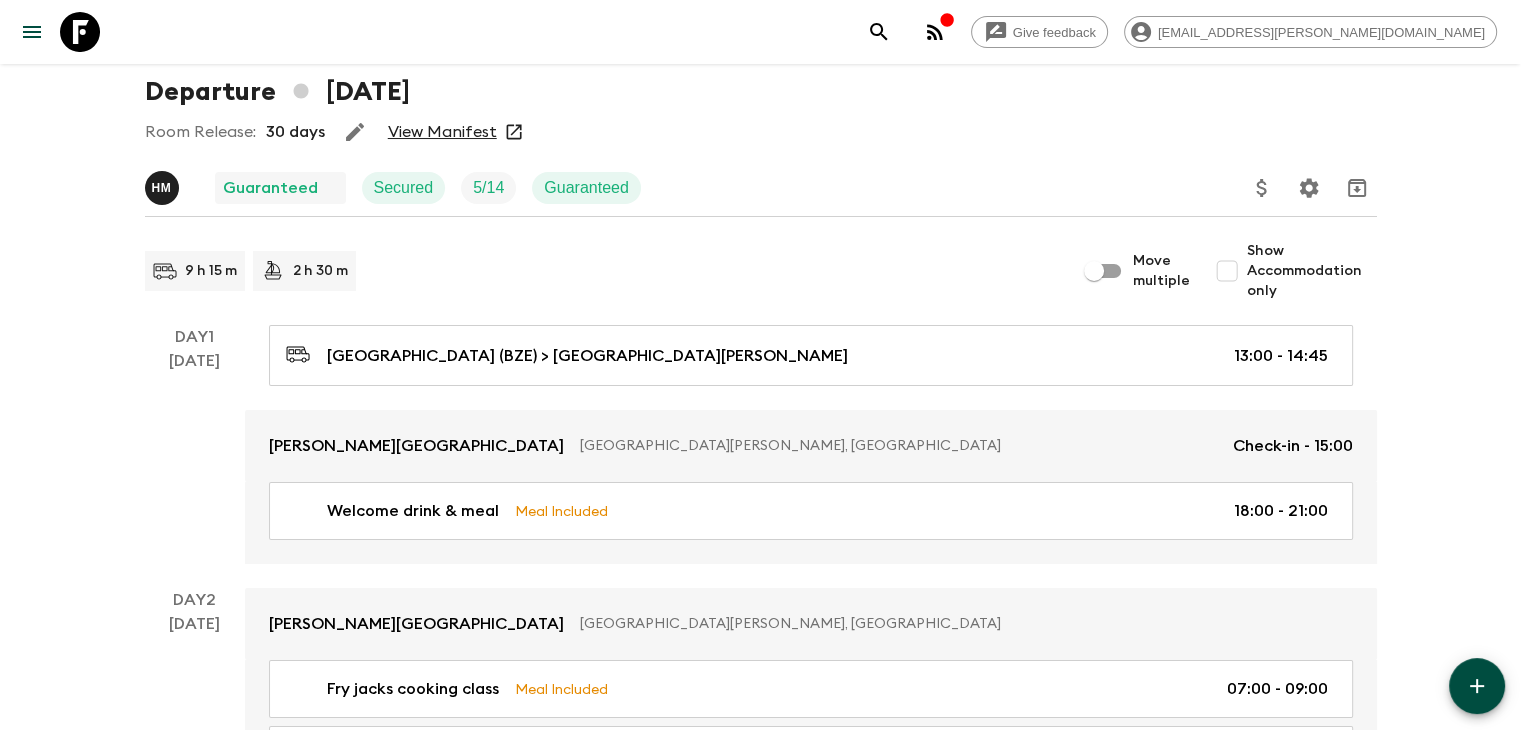 scroll, scrollTop: 0, scrollLeft: 0, axis: both 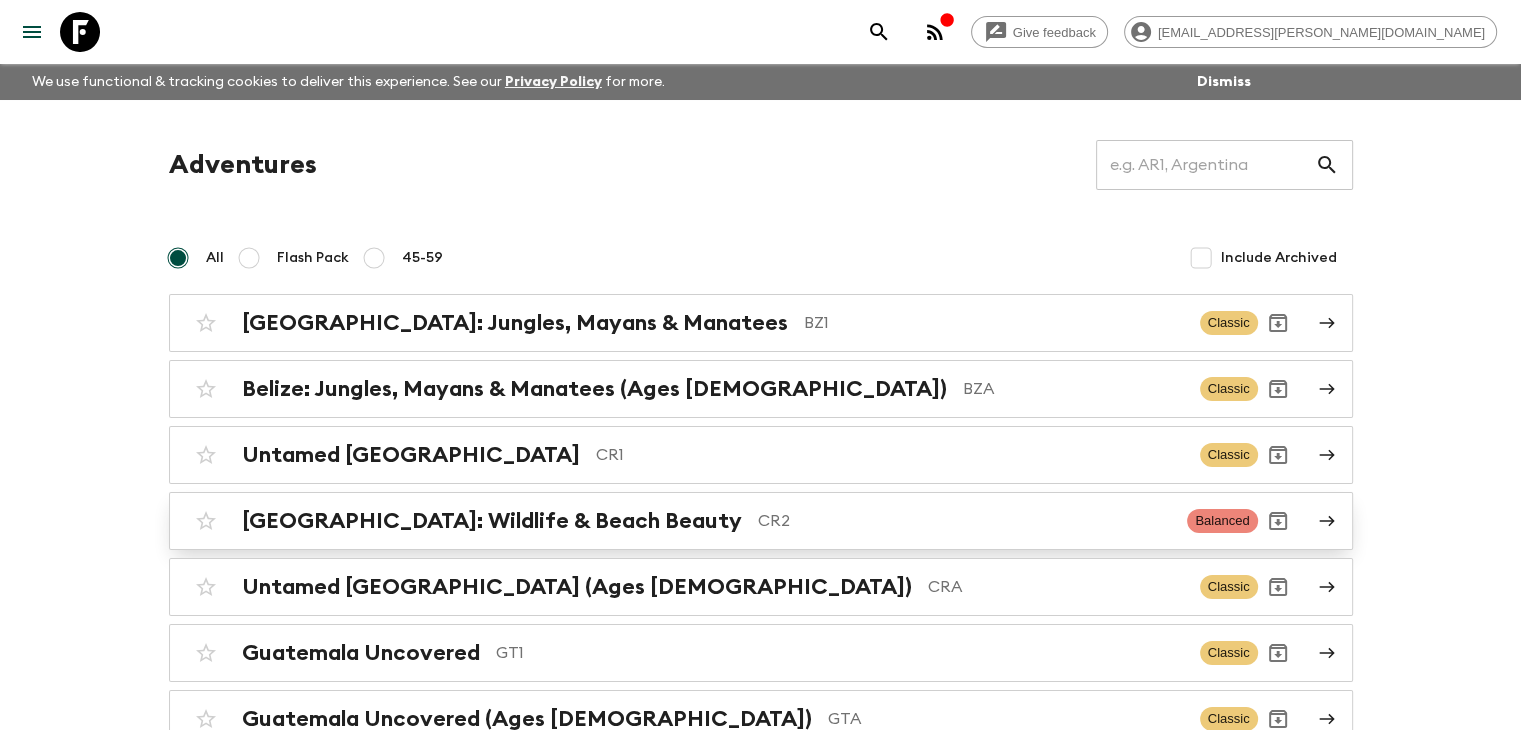click on "[GEOGRAPHIC_DATA]: Wildlife & Beach Beauty CR2 Balanced" at bounding box center (722, 521) 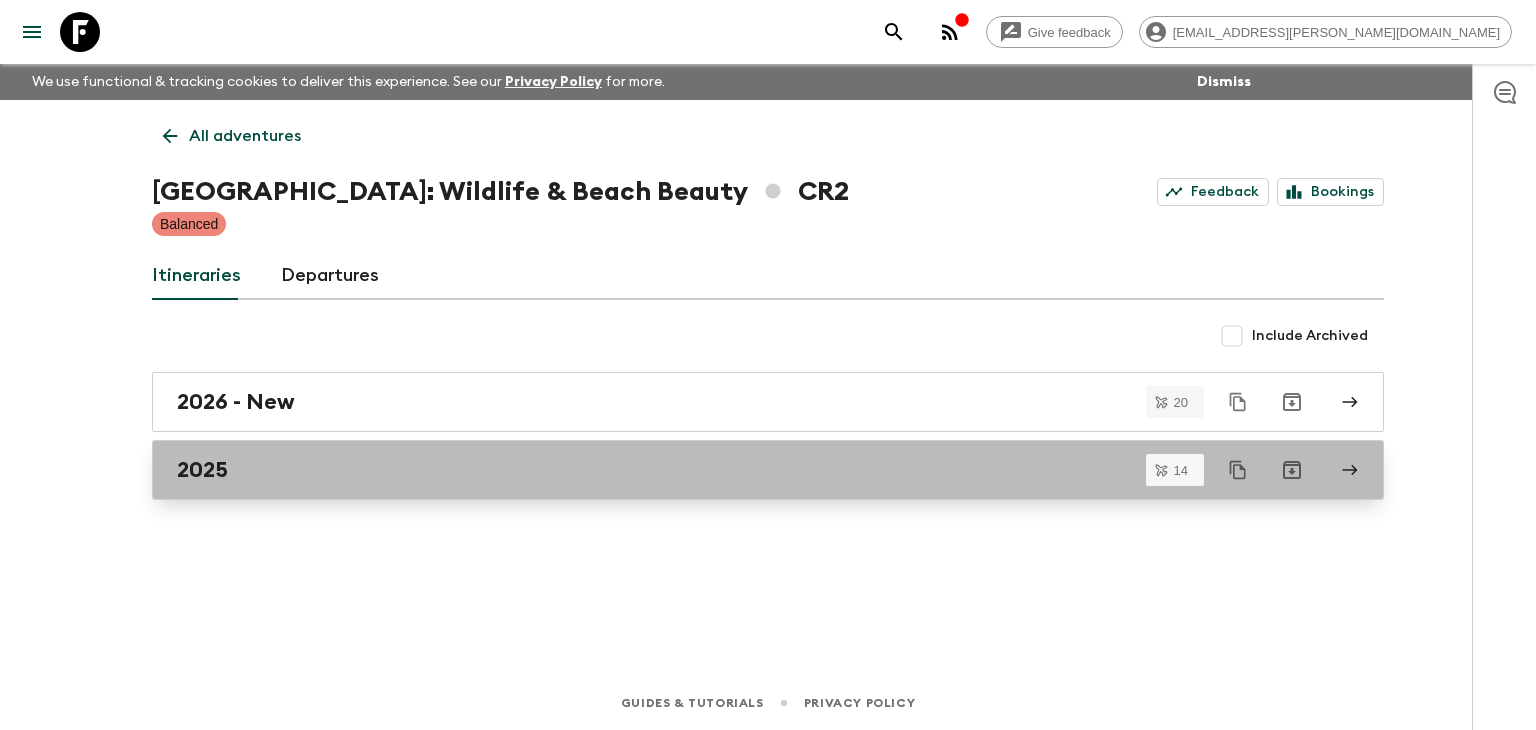 click on "2025" at bounding box center (749, 470) 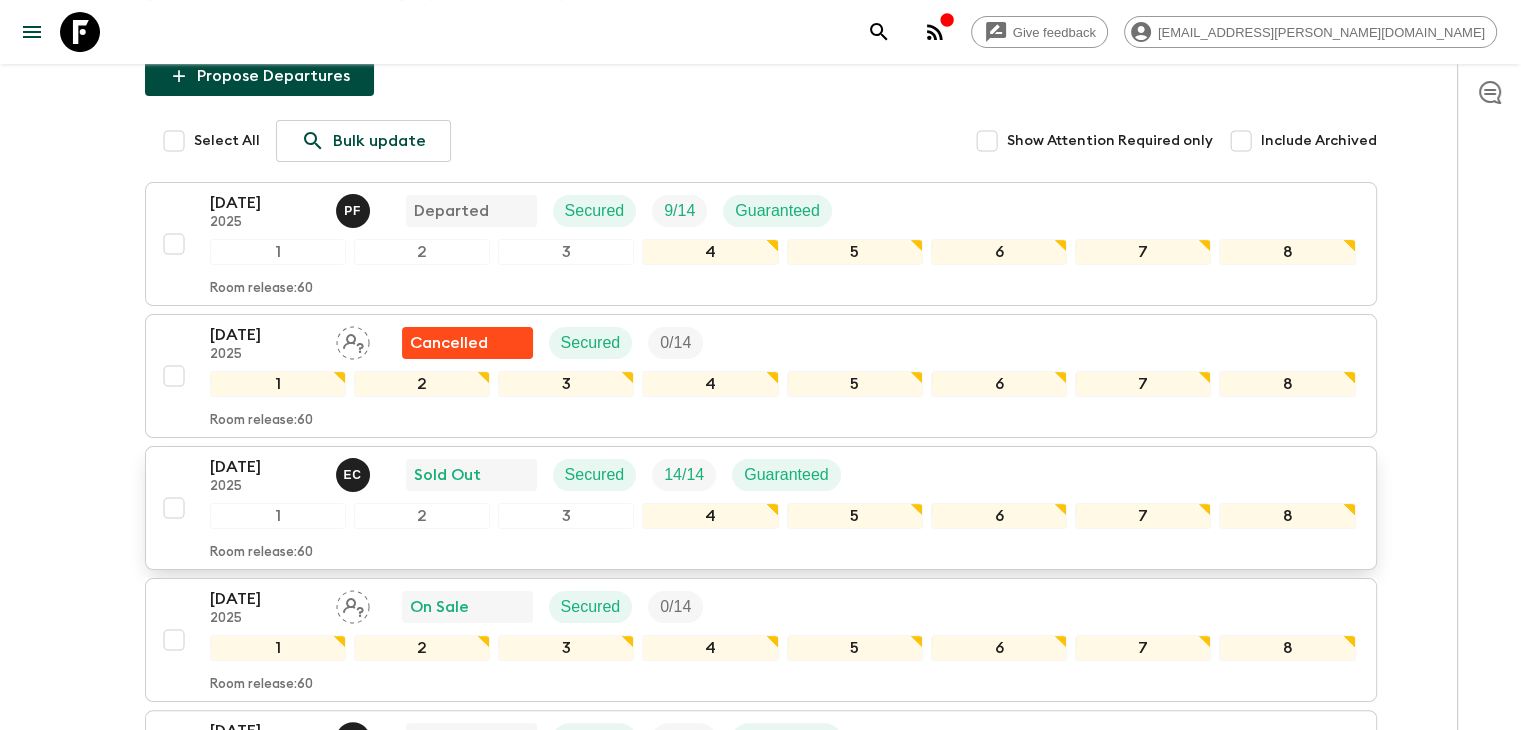 scroll, scrollTop: 264, scrollLeft: 0, axis: vertical 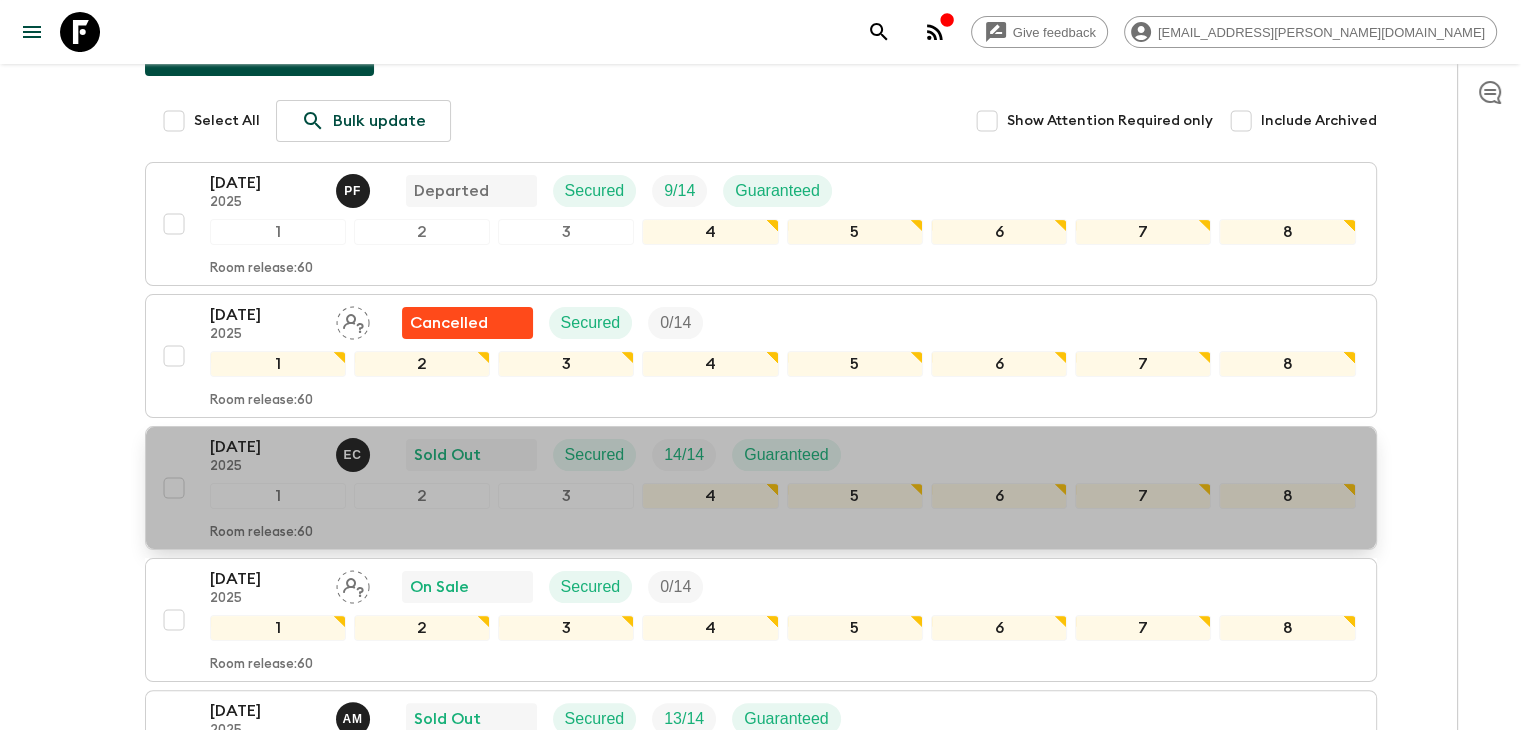click on "[DATE]" at bounding box center [265, 447] 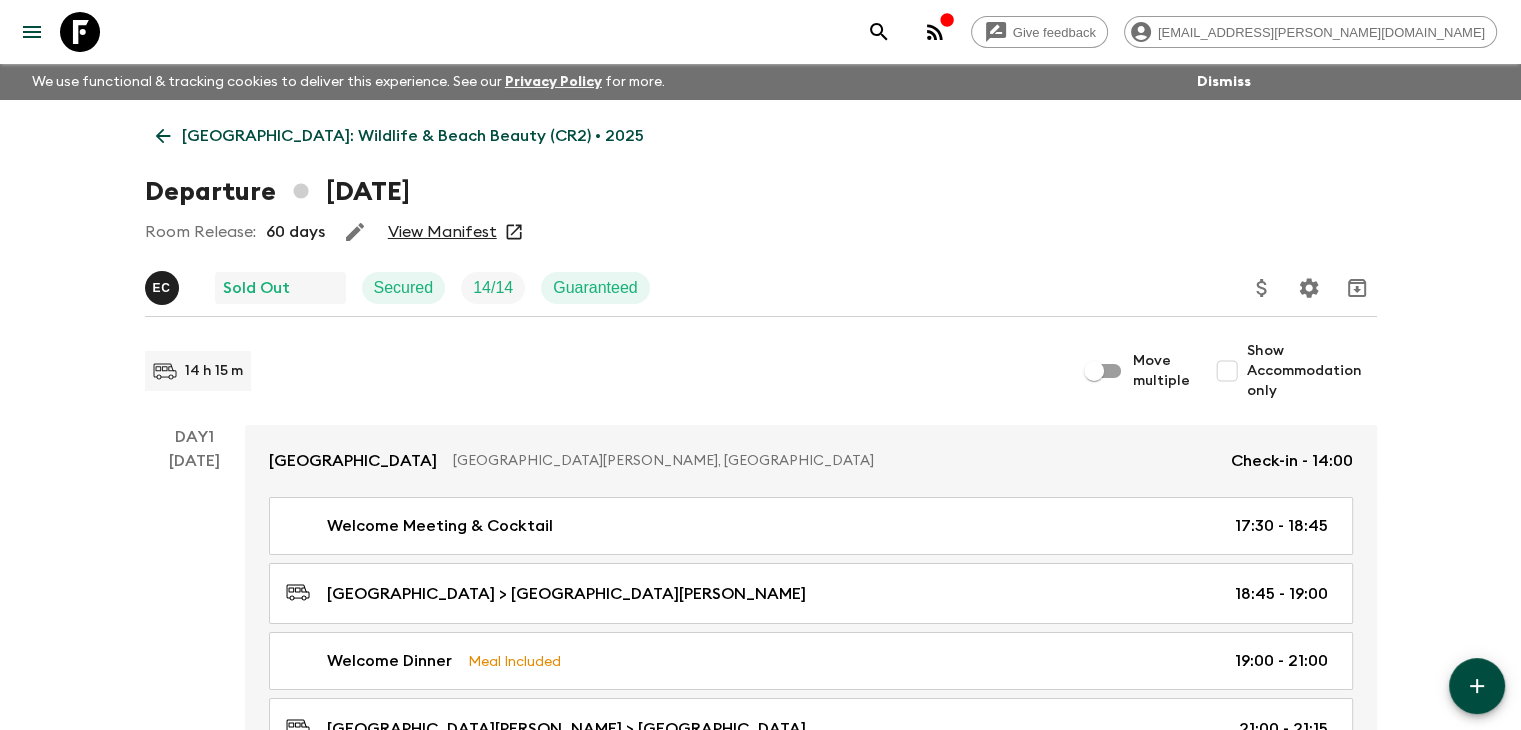 click on "View Manifest" at bounding box center (442, 232) 